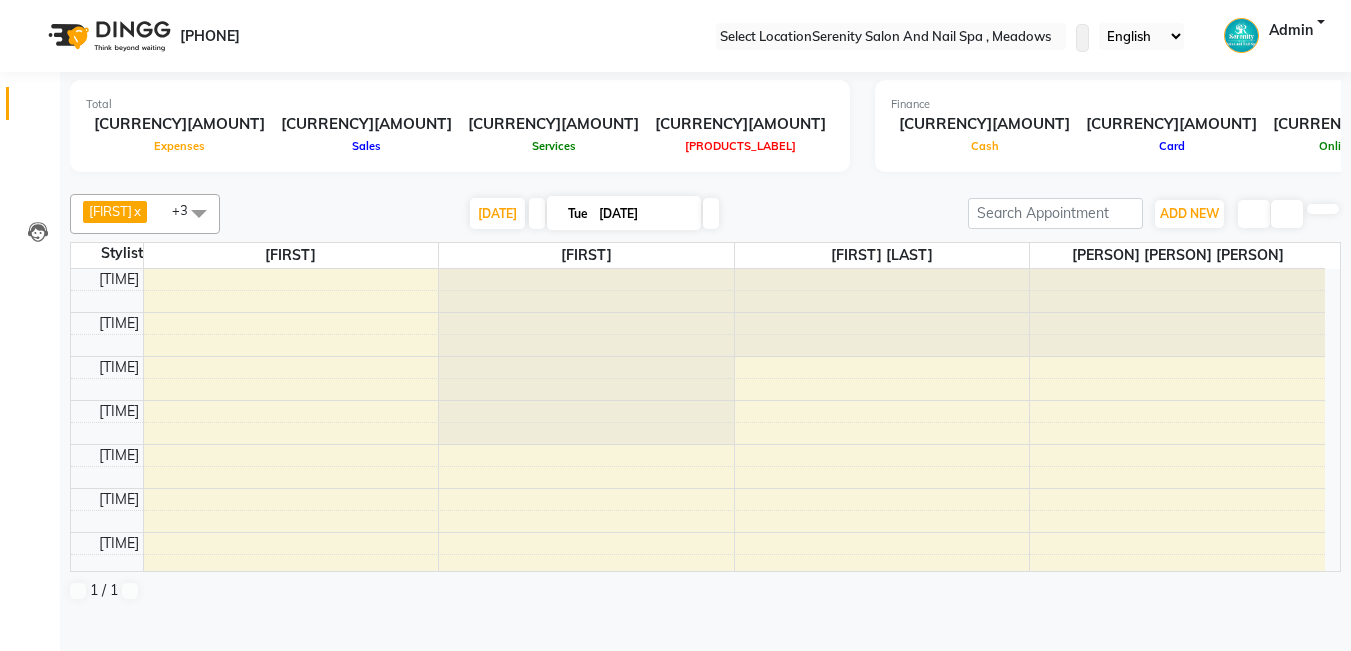 scroll, scrollTop: 0, scrollLeft: 0, axis: both 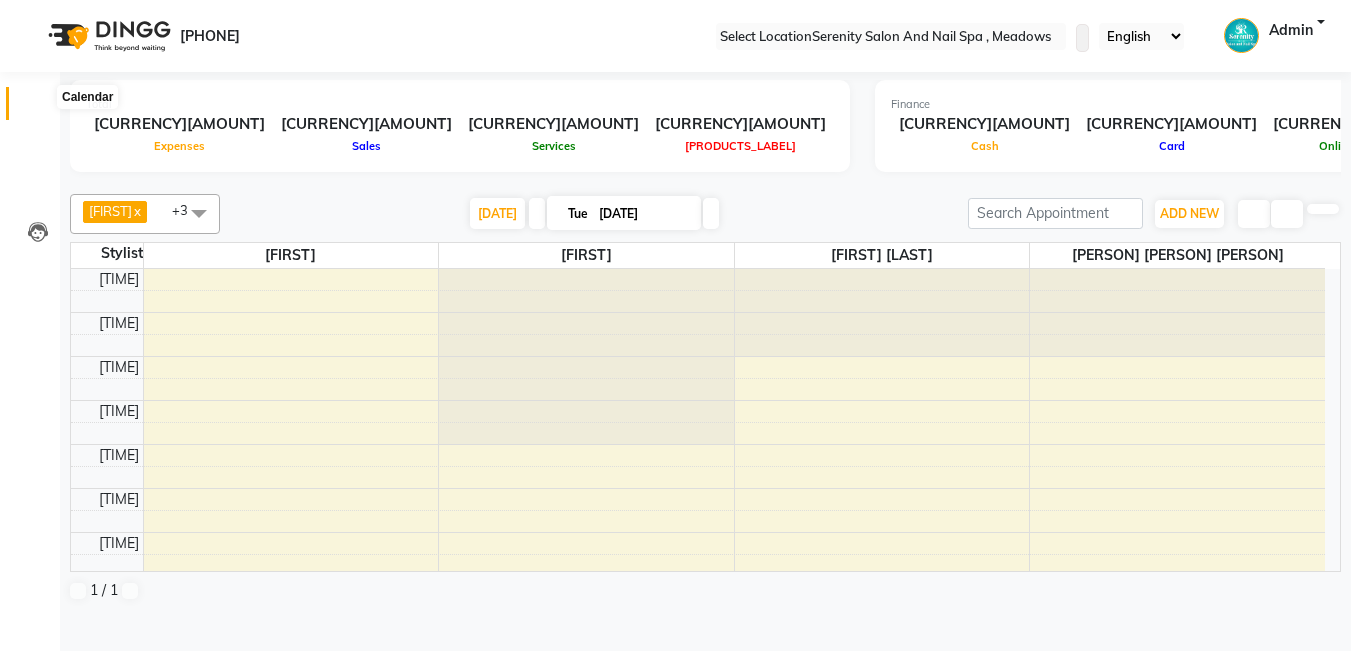 click at bounding box center [38, 108] 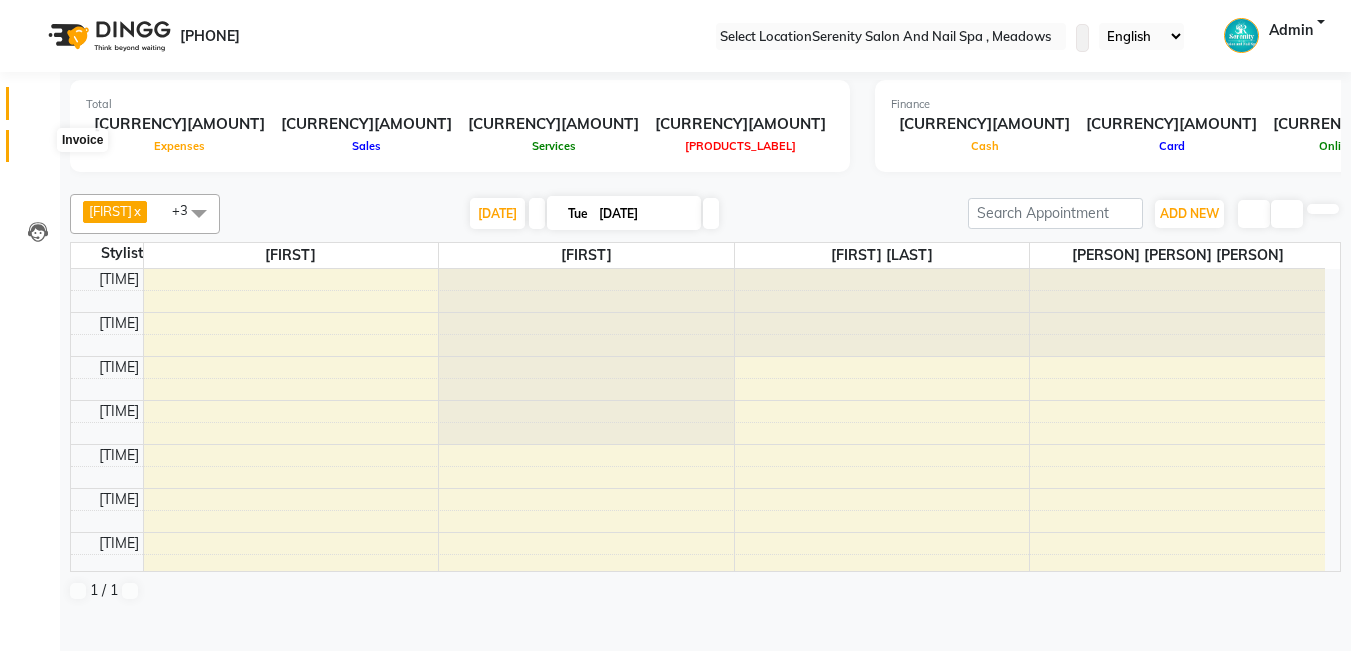 click at bounding box center (37, 151) 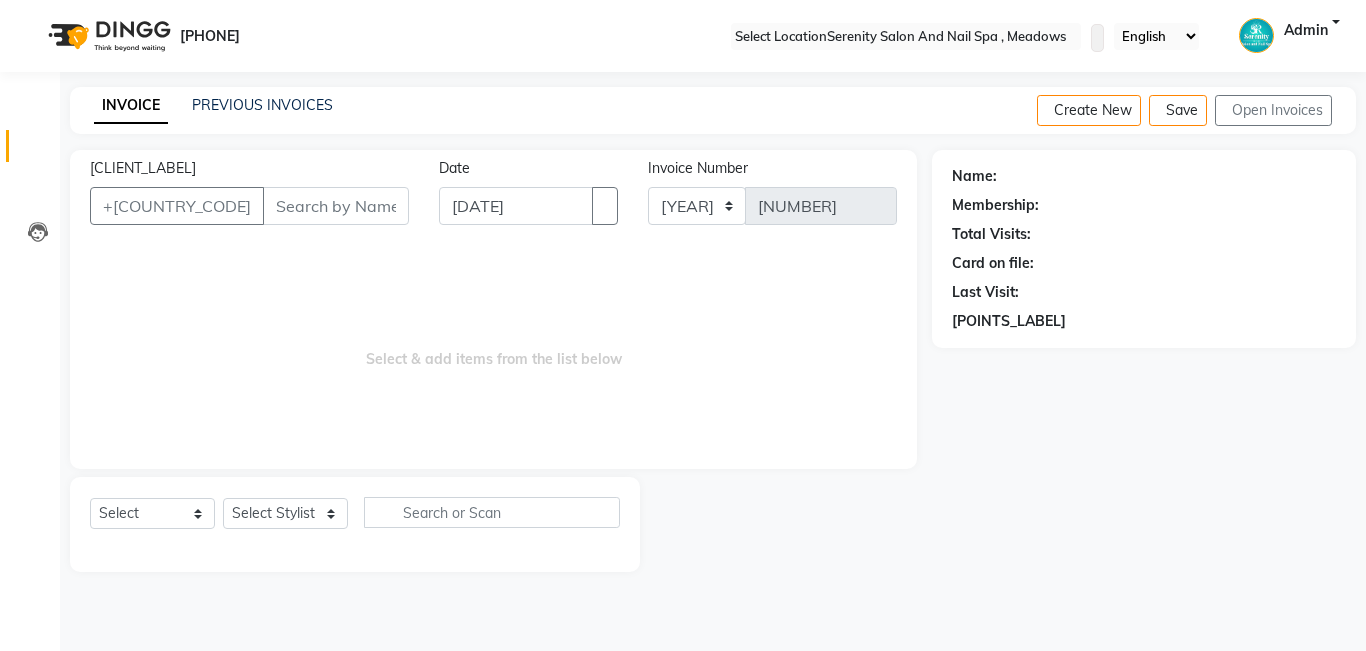 click on "[CLIENT_LABEL]" at bounding box center (336, 206) 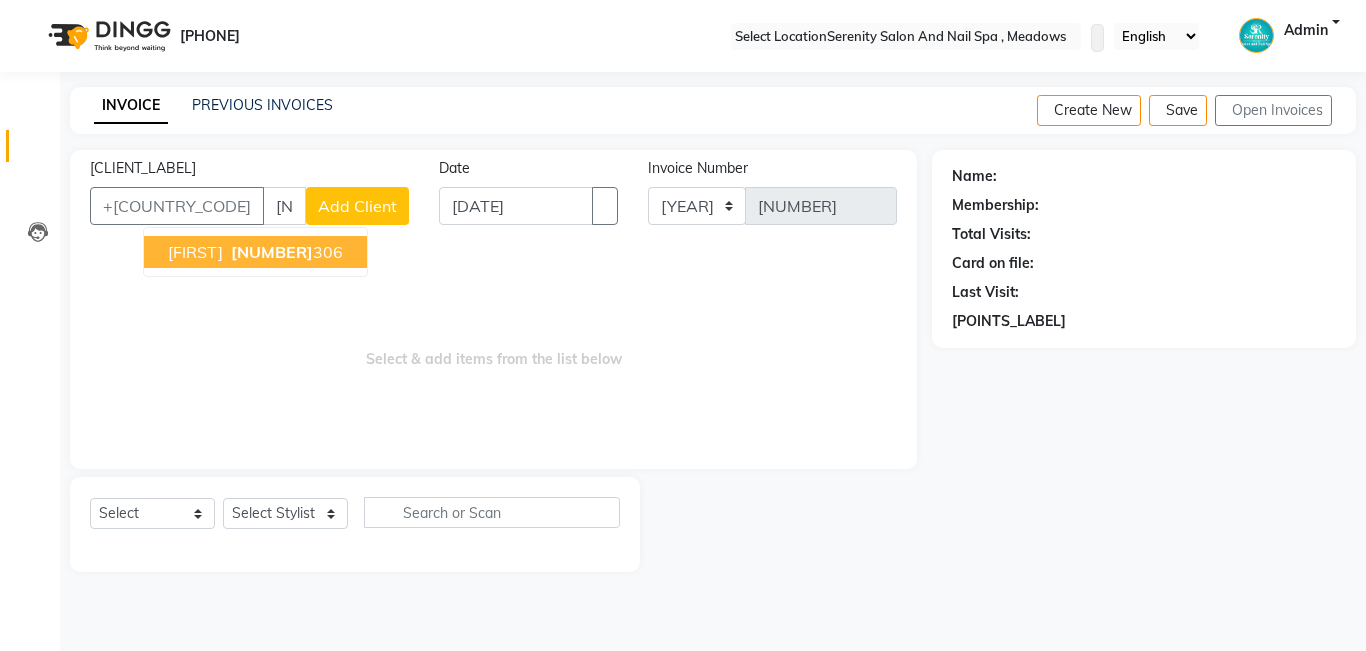 click on "[NUMBER]" at bounding box center [272, 252] 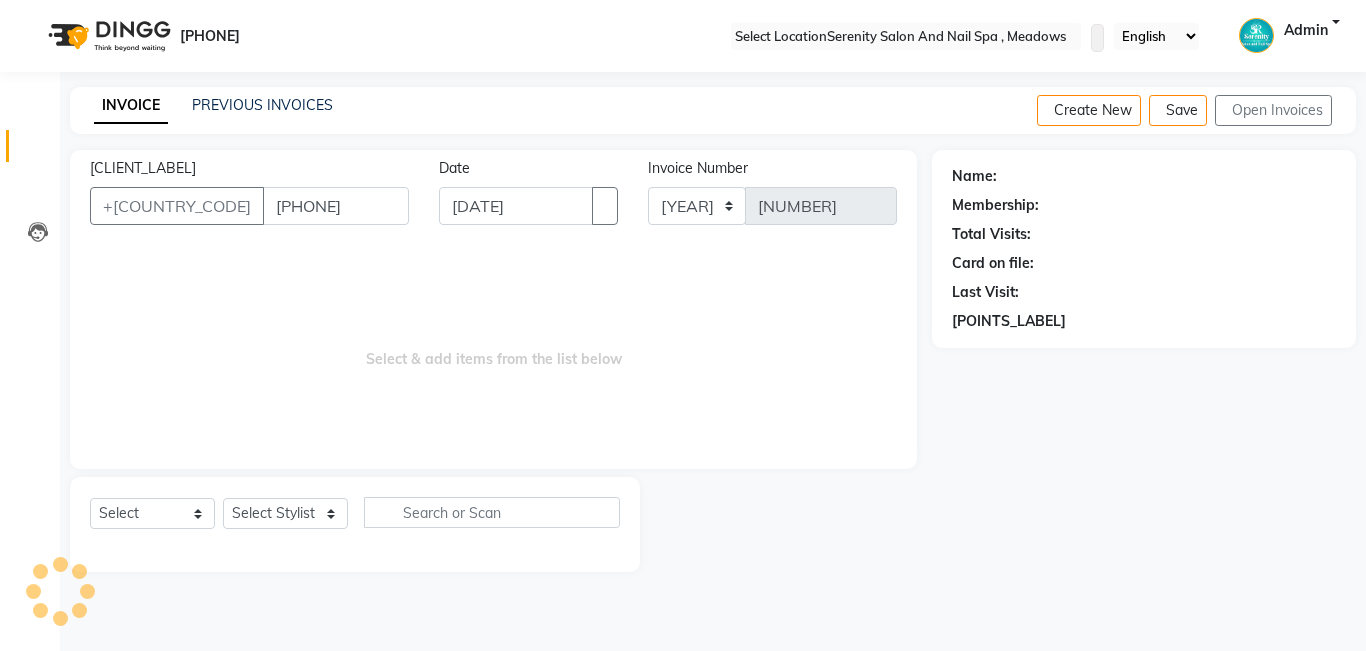 type on "[PHONE]" 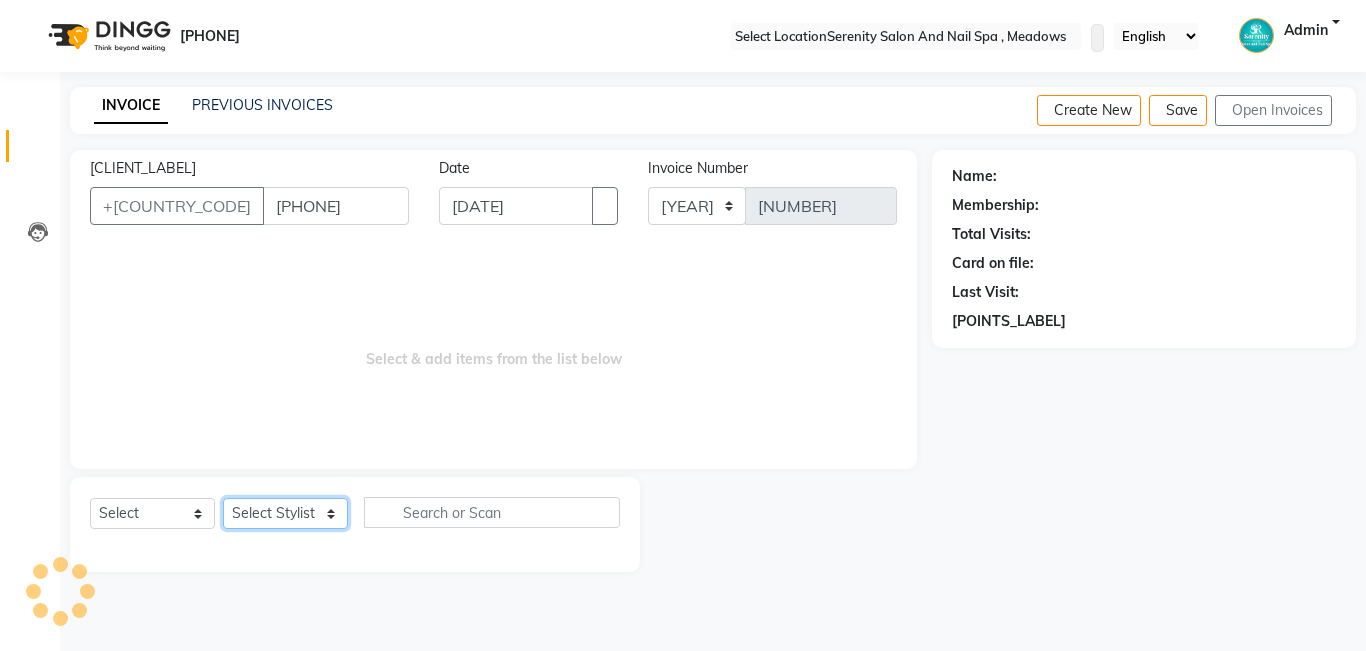click on "Select Stylist [FIRST] [FIRST] [FIRST] [FIRST] [FIRST]" at bounding box center [285, 513] 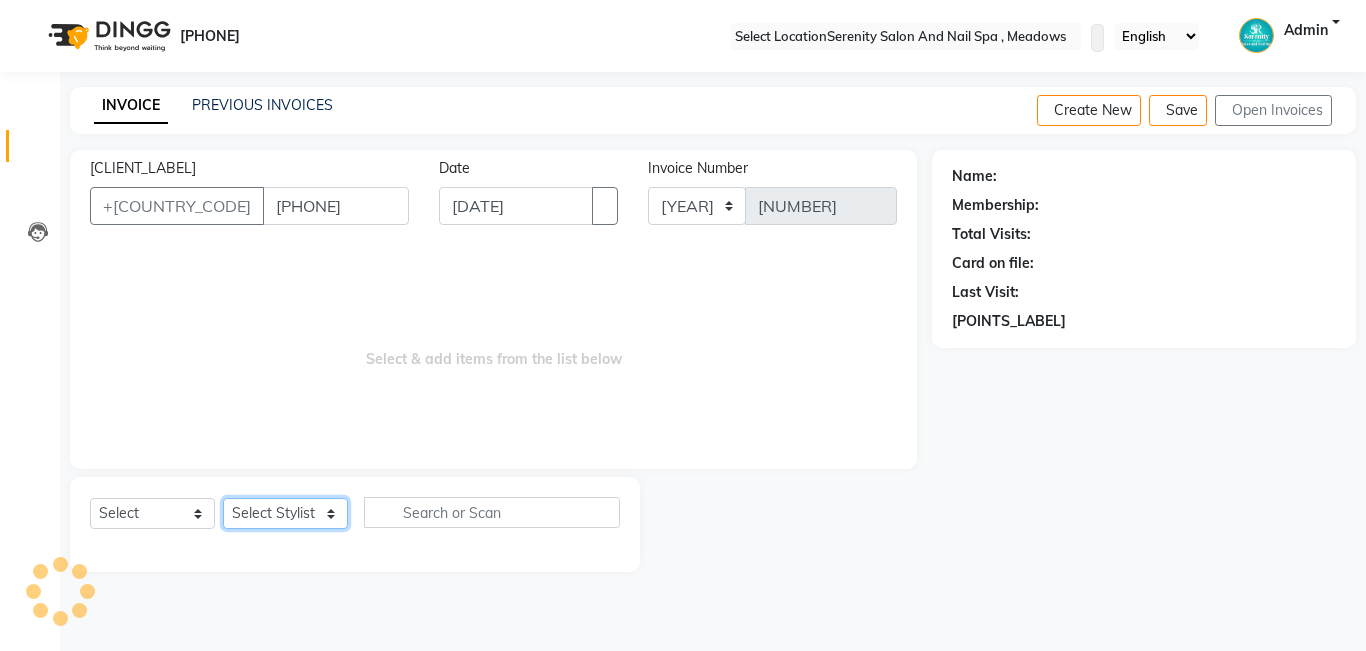 select on "69659" 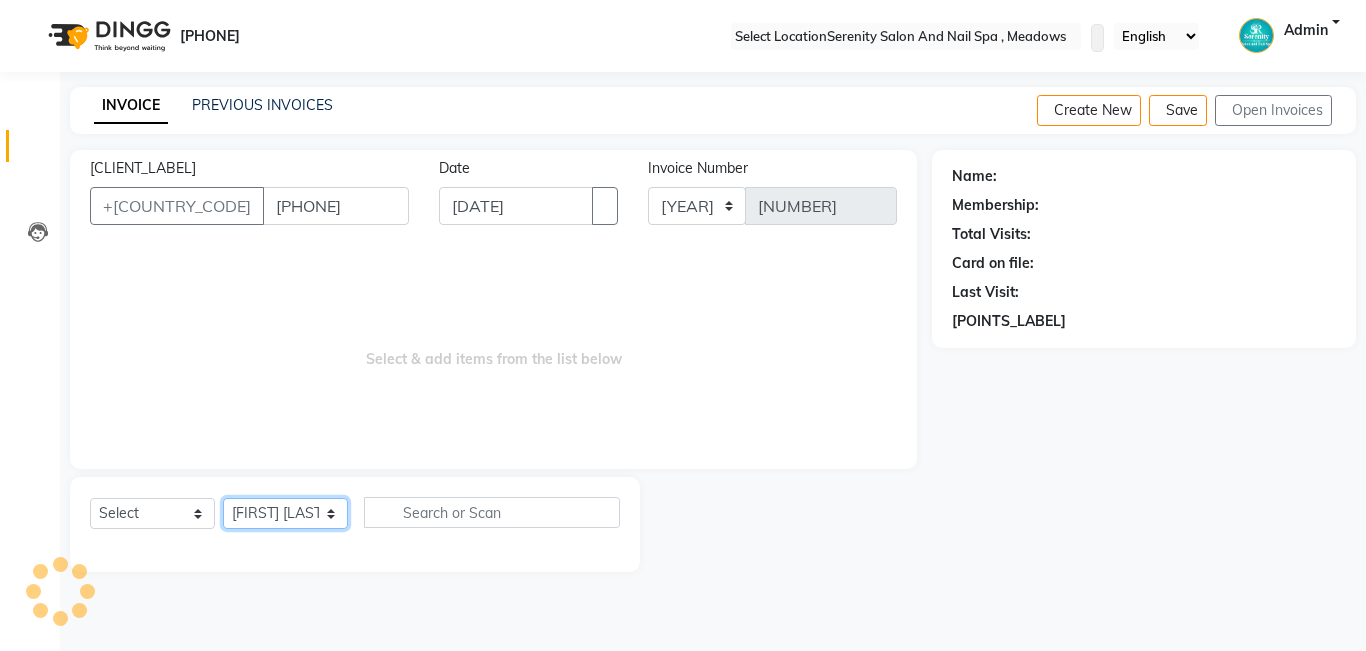 click on "Select Stylist [FIRST] [FIRST] [FIRST] [FIRST] [FIRST]" at bounding box center [285, 513] 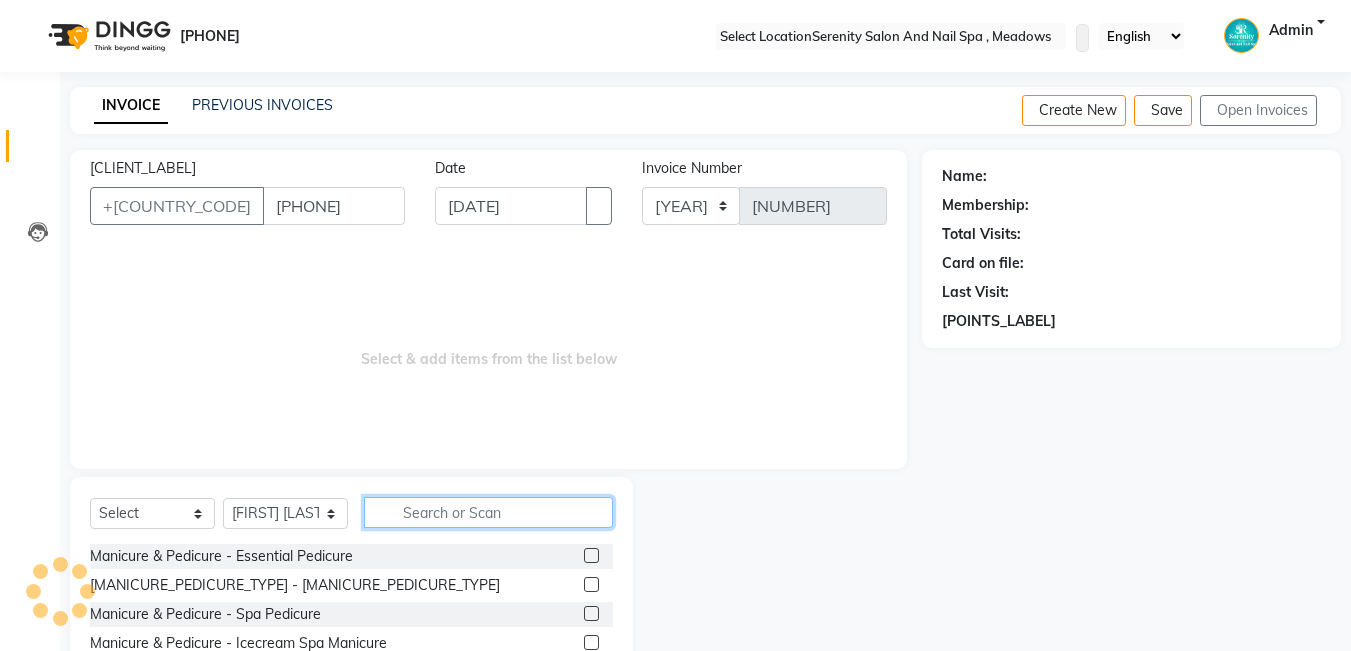click at bounding box center (488, 512) 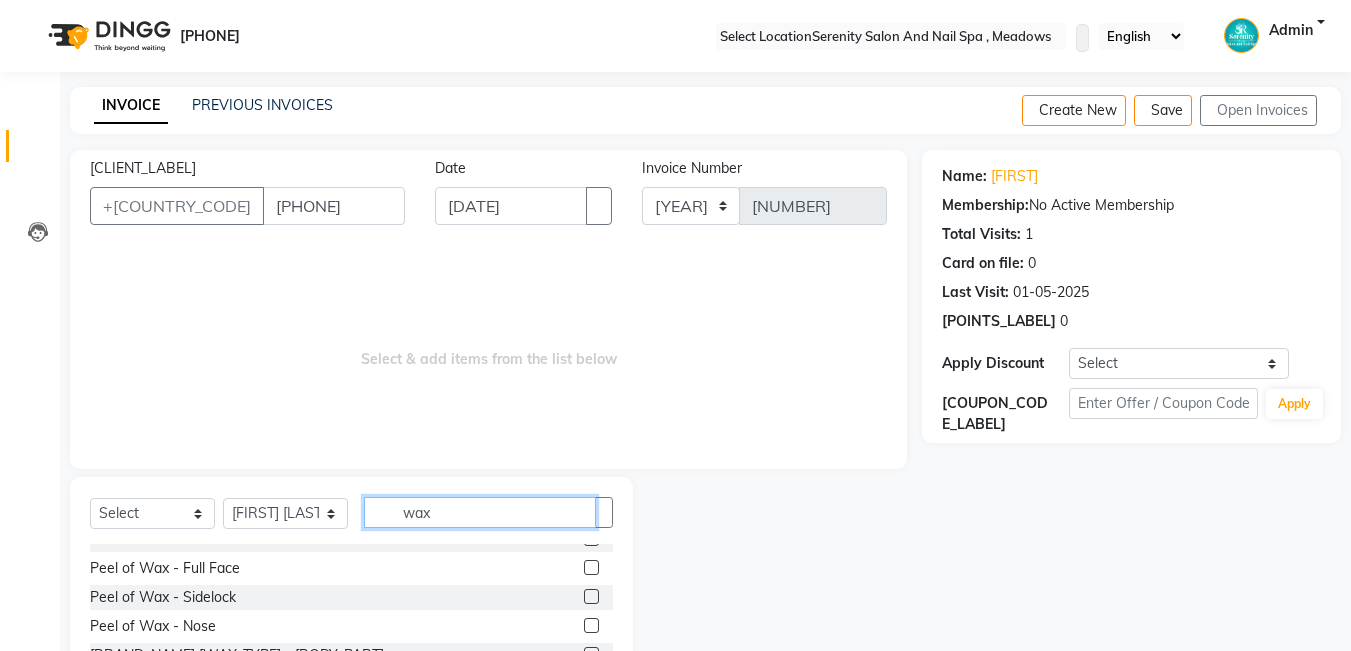 scroll, scrollTop: 400, scrollLeft: 0, axis: vertical 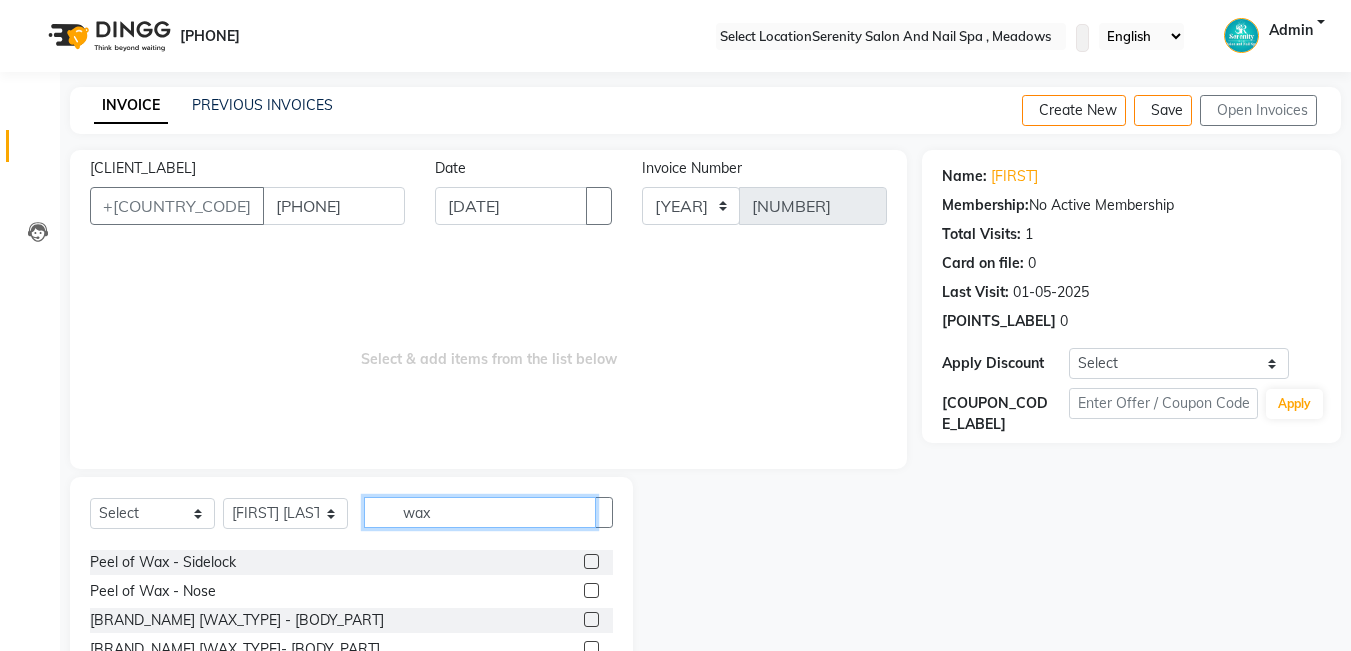 type on "wax" 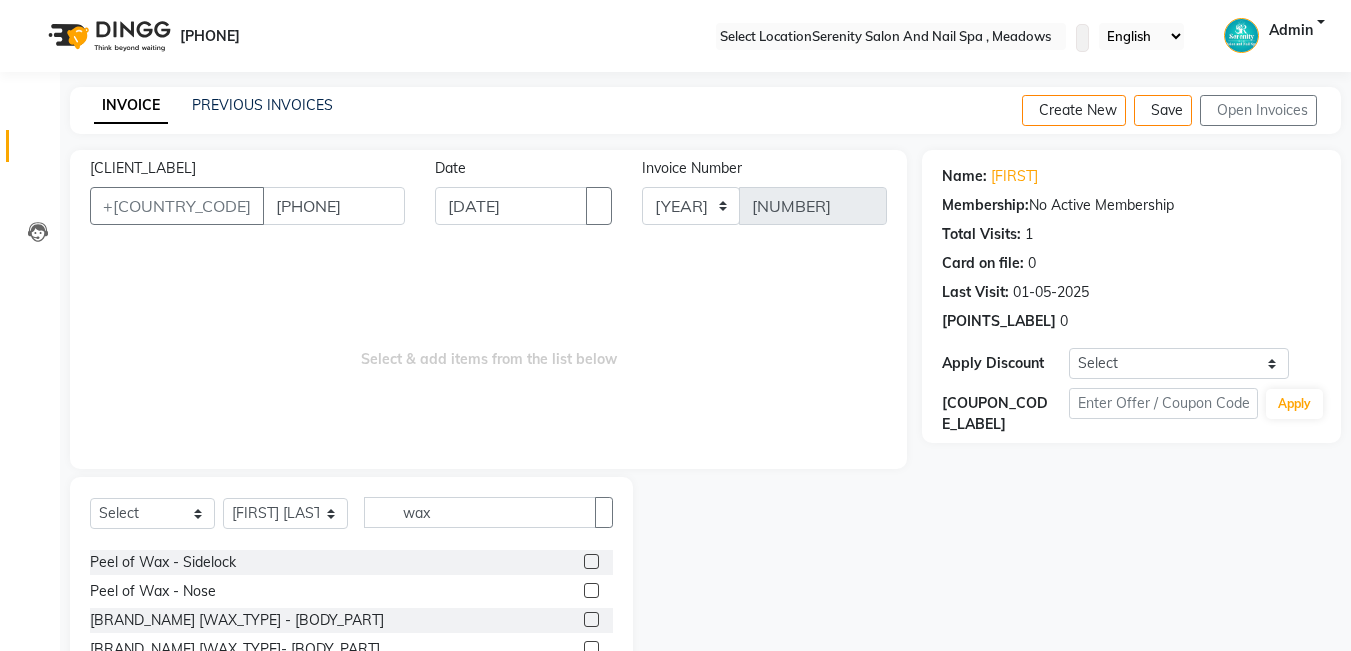 click at bounding box center (591, 619) 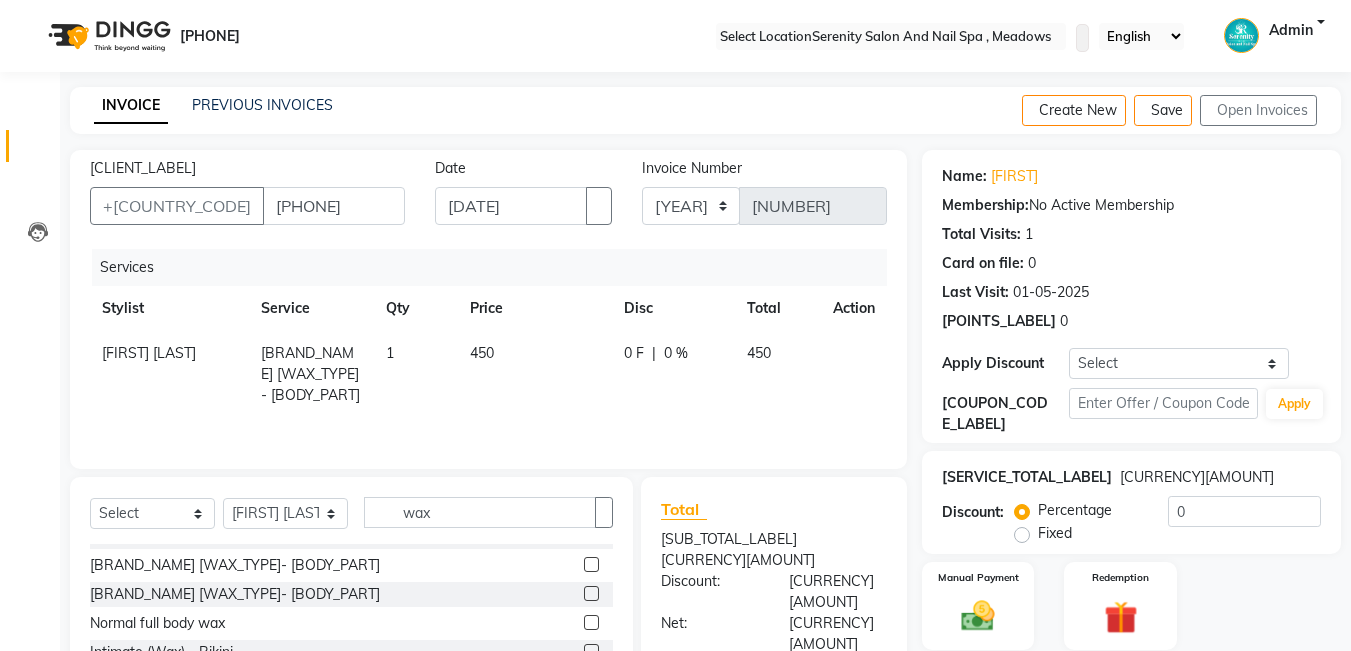scroll, scrollTop: 670, scrollLeft: 0, axis: vertical 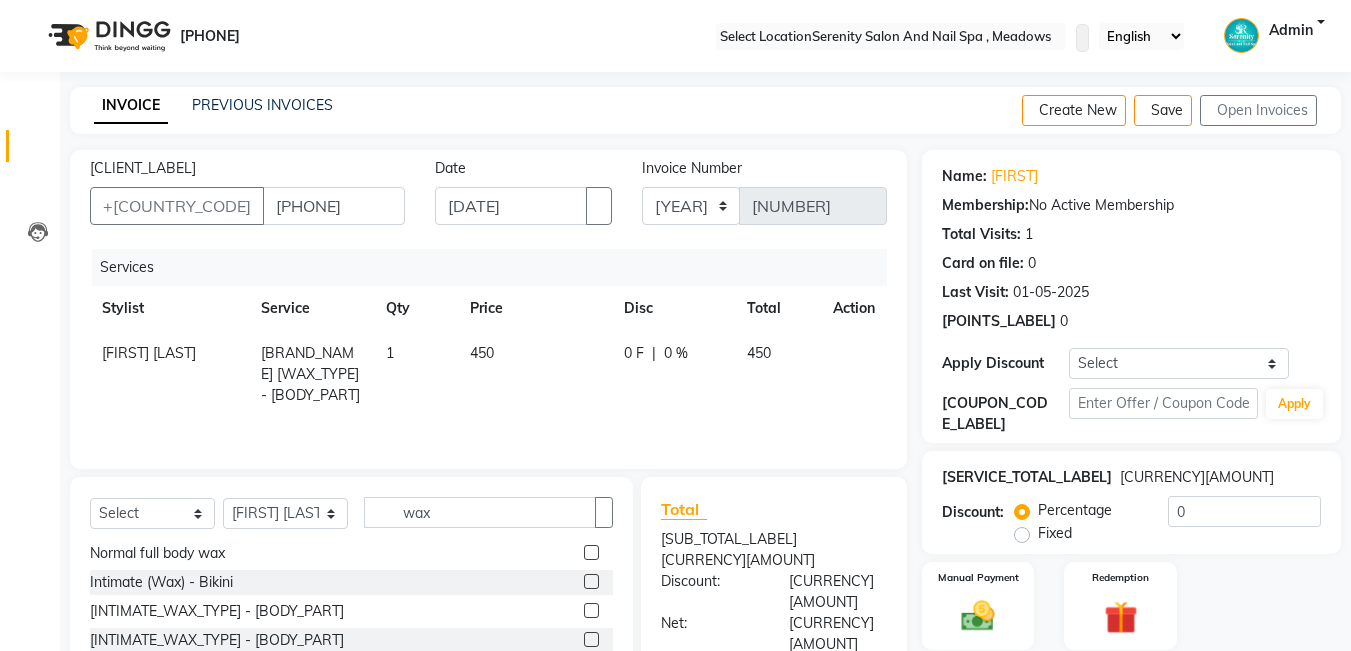 click at bounding box center (591, 639) 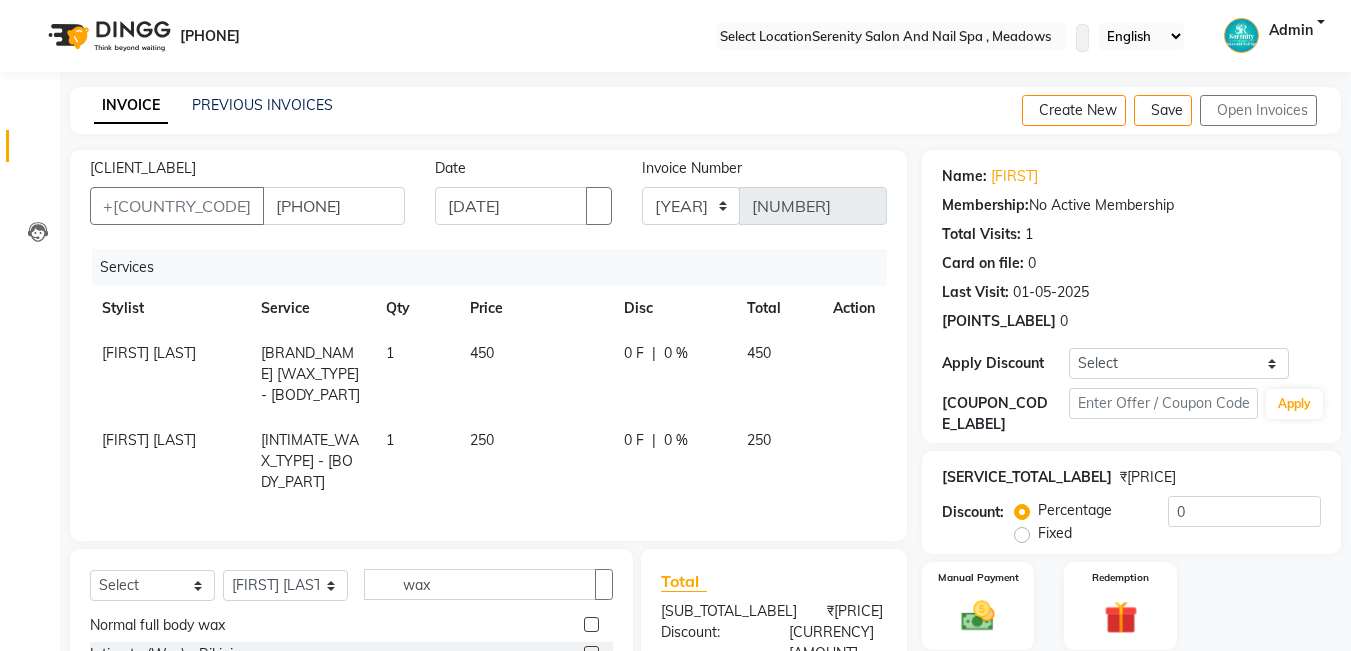 click on "250" at bounding box center [149, 353] 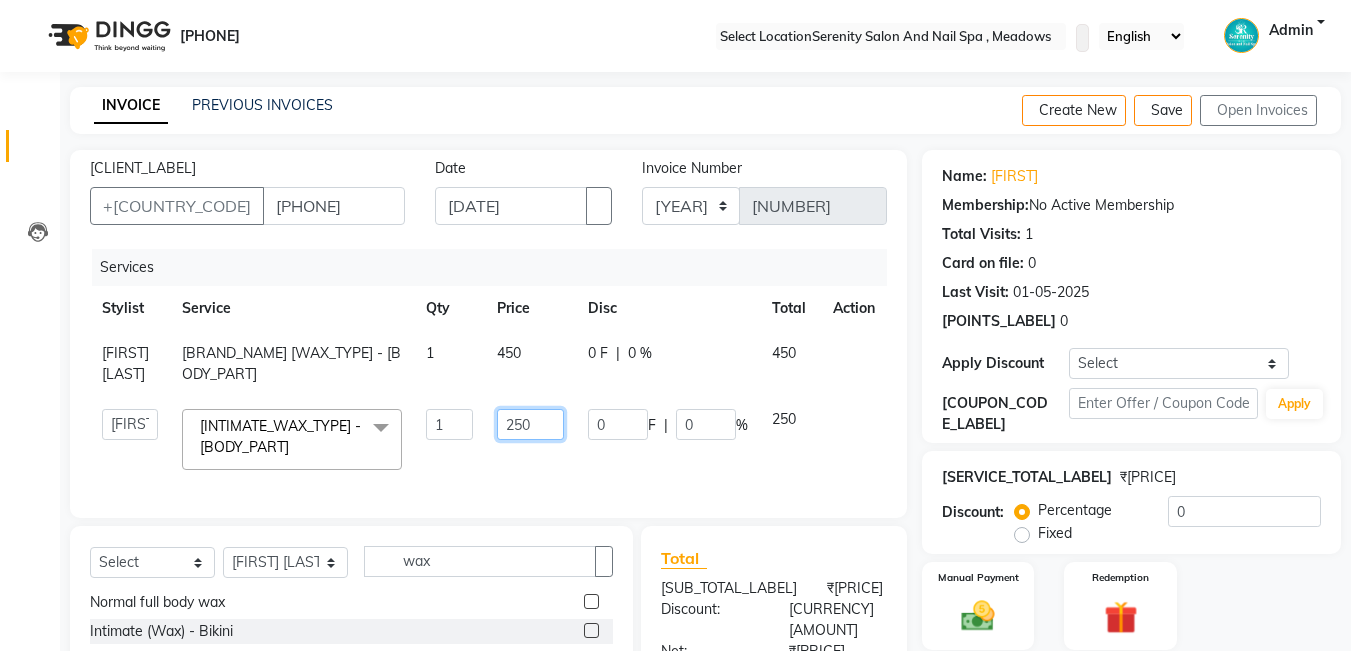click on "250" at bounding box center [449, 424] 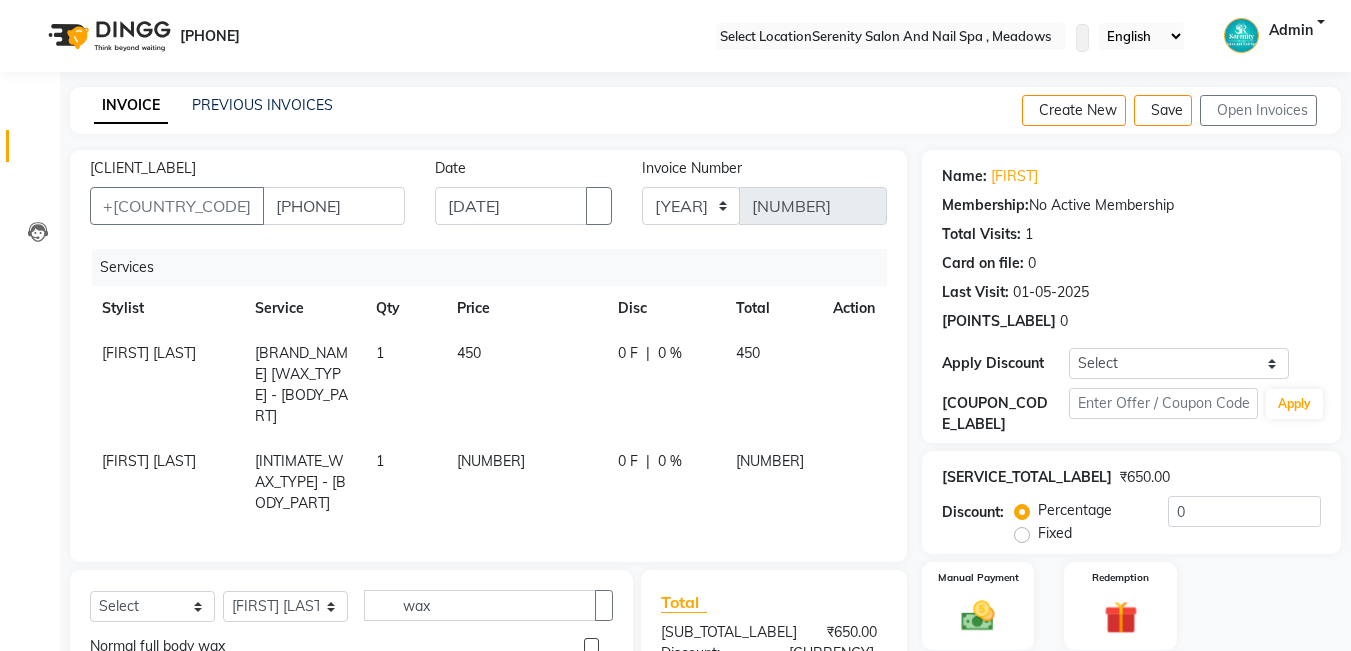click on "Services Stylist Service Qty Price Disc Total Action [PERSON] Rica (Wax) - Arms 1 450 0 F | 0 % 450 [PERSON] Intimate (Wax) - Underarms 1 200 0 F | 0 % 200" at bounding box center (488, 395) 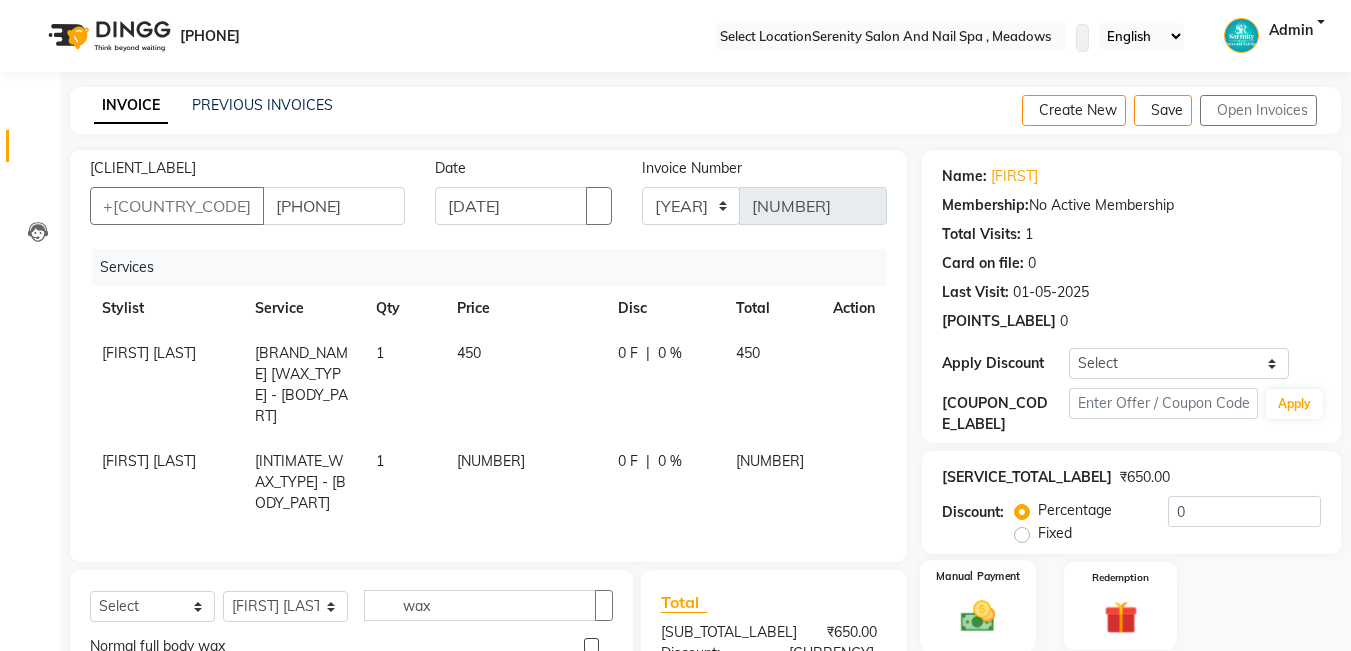 click at bounding box center [978, 616] 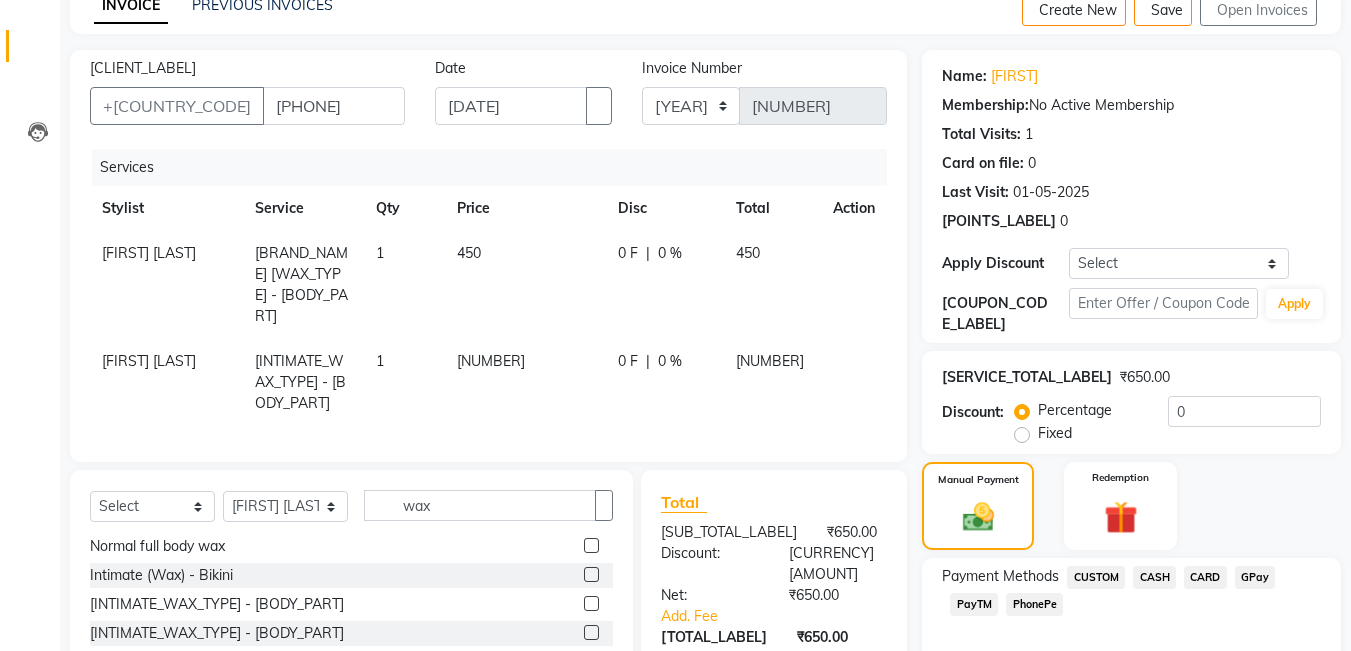 scroll, scrollTop: 195, scrollLeft: 0, axis: vertical 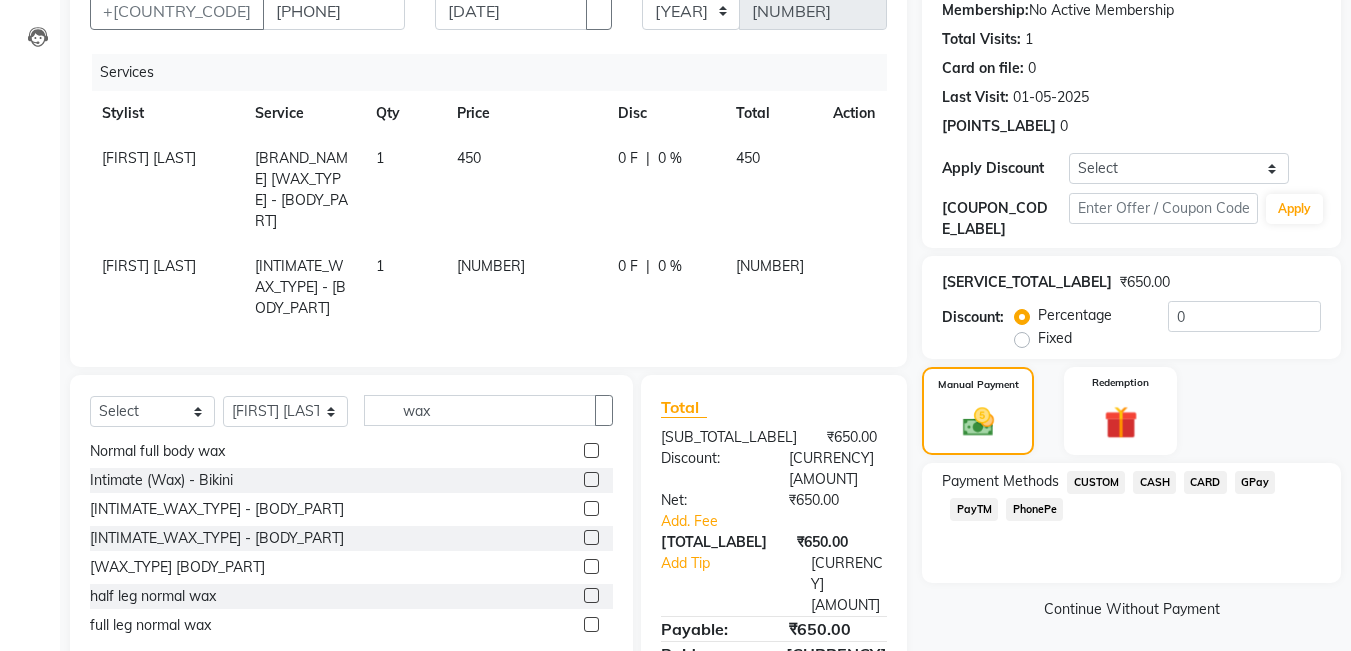 click on "GPay" at bounding box center (1096, 482) 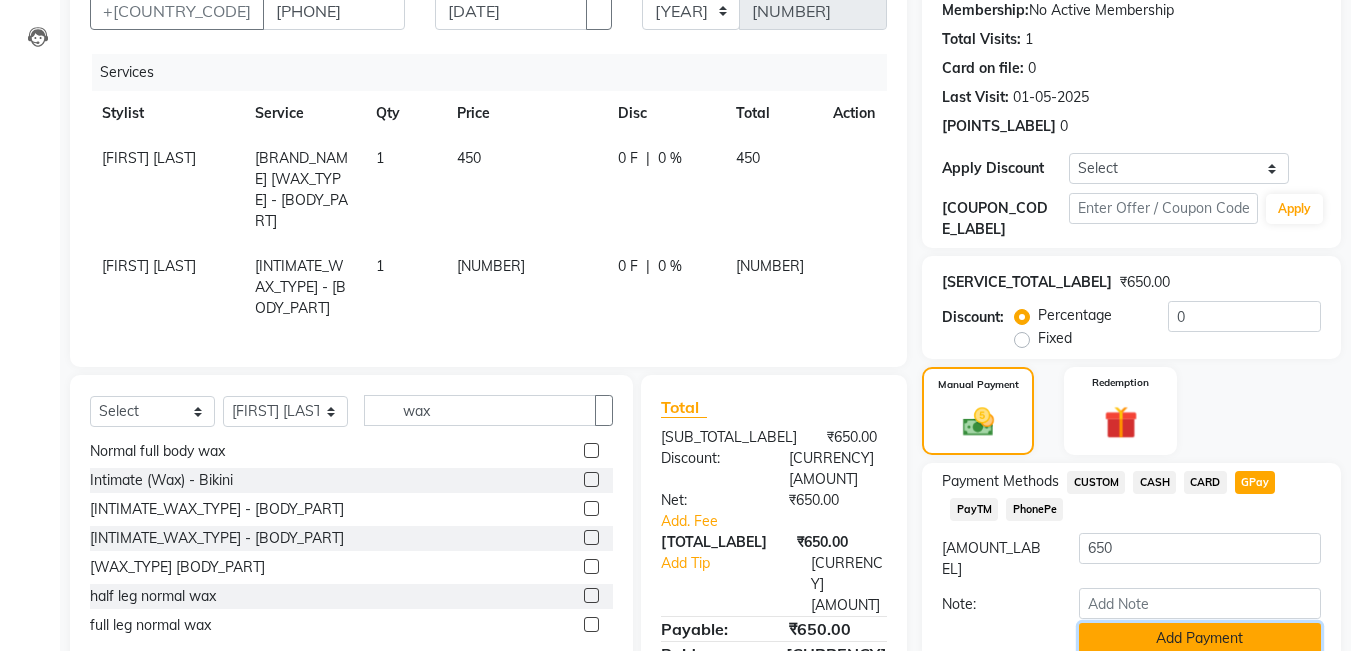 click on "Add Payment" at bounding box center (1200, 638) 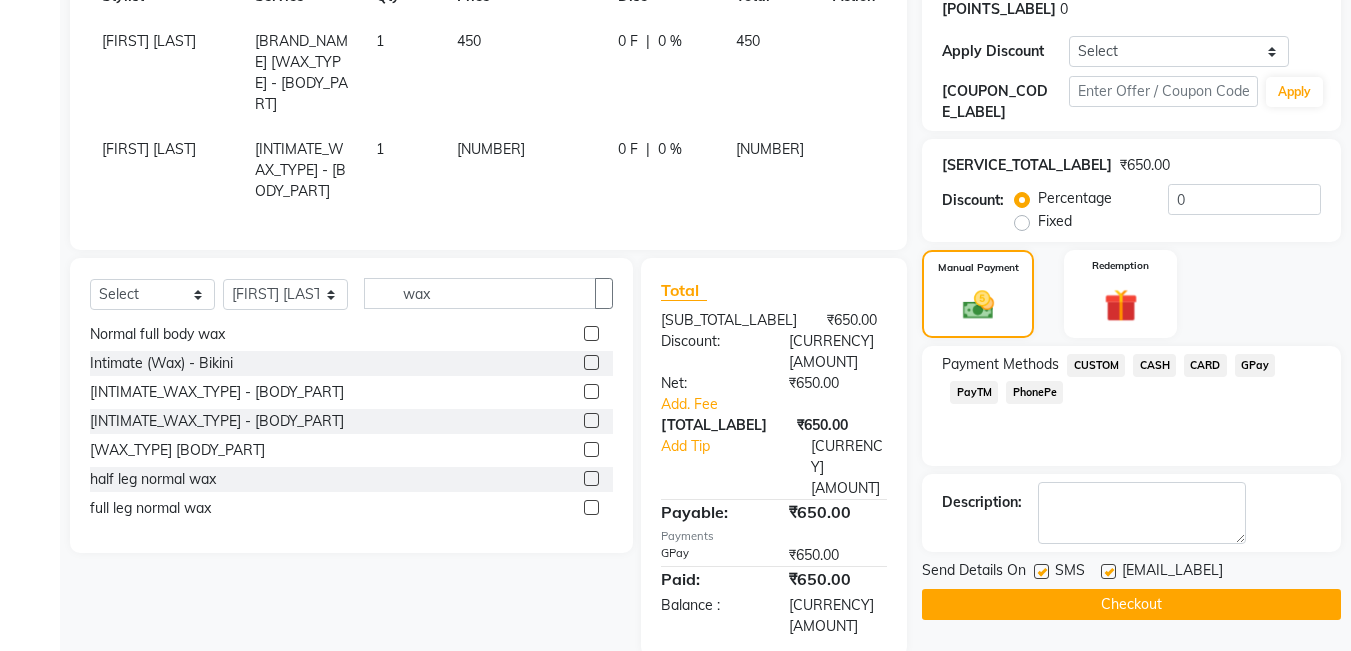 scroll, scrollTop: 314, scrollLeft: 0, axis: vertical 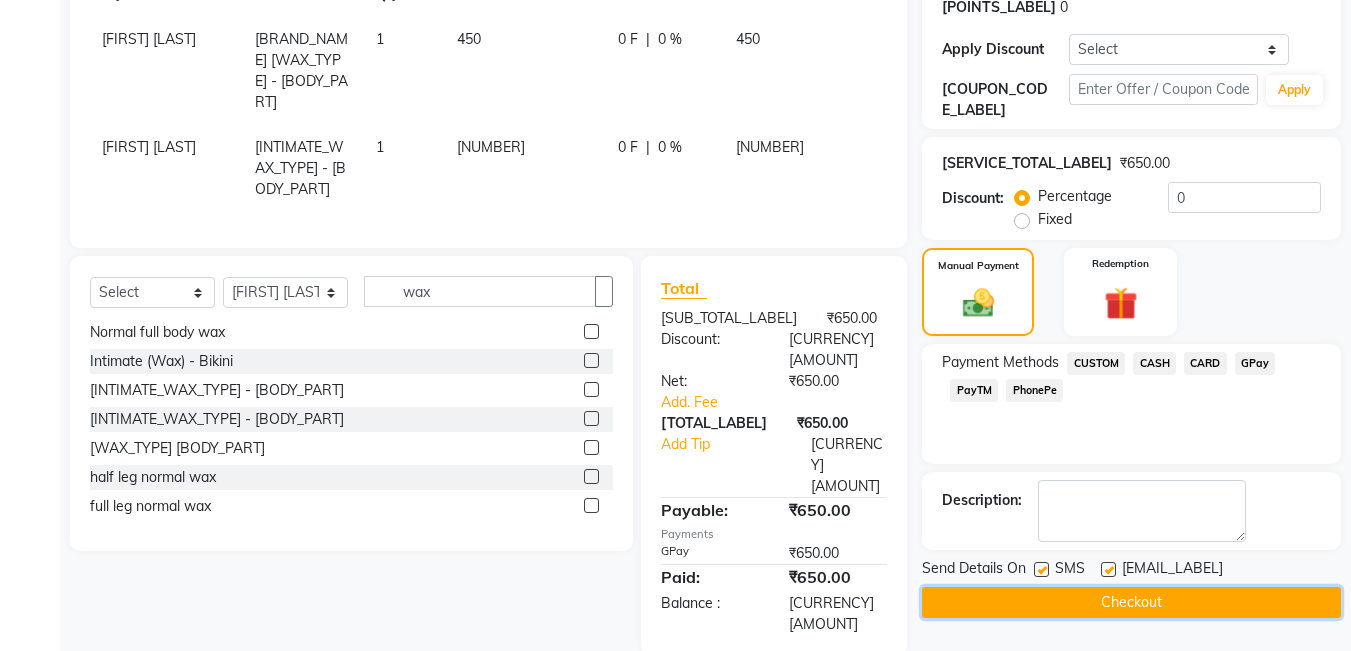 click on "Checkout" at bounding box center [1131, 602] 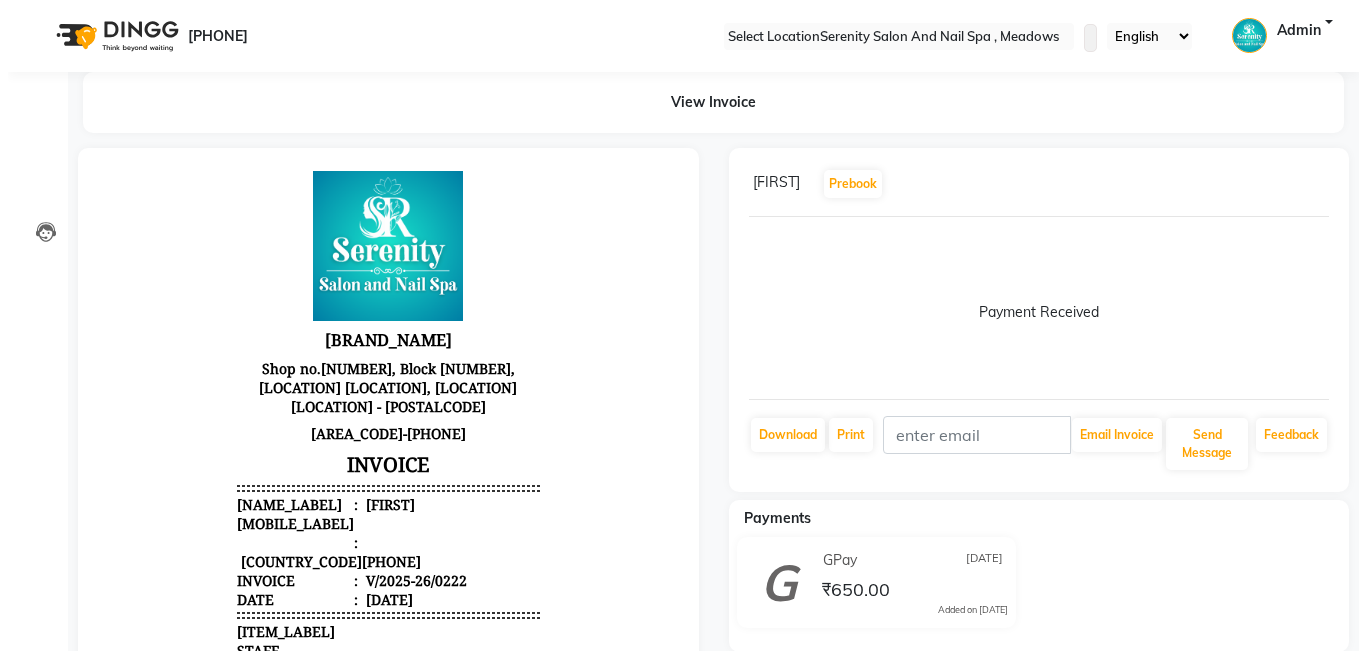 scroll, scrollTop: 16, scrollLeft: 0, axis: vertical 